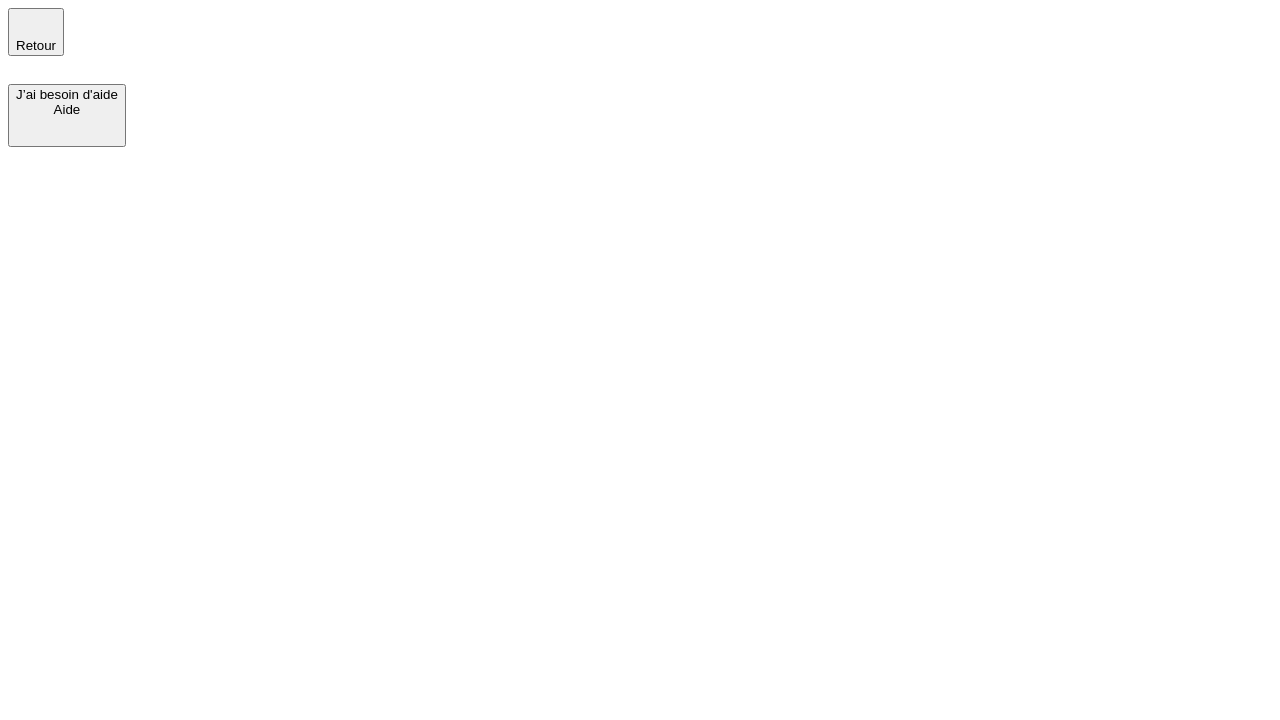 scroll, scrollTop: 0, scrollLeft: 0, axis: both 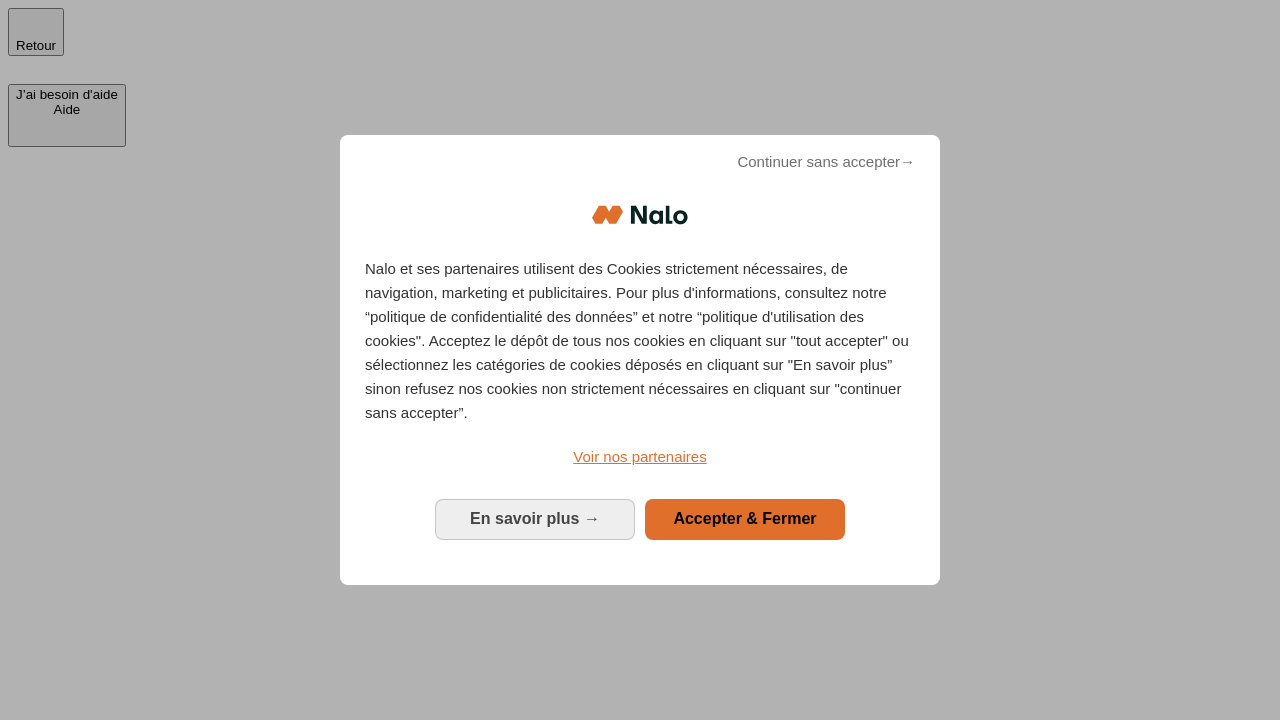 click on "Continuer sans accepter  →" at bounding box center (826, 162) 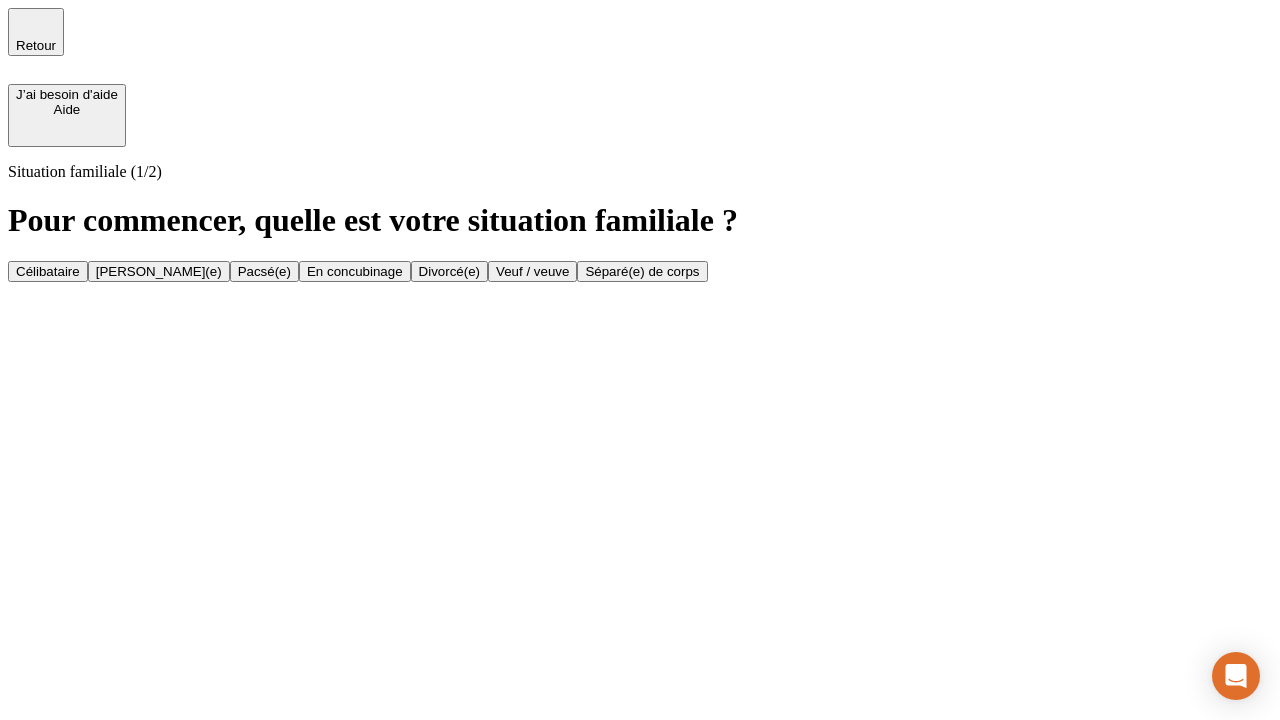 click on "Veuf / veuve" at bounding box center (532, 271) 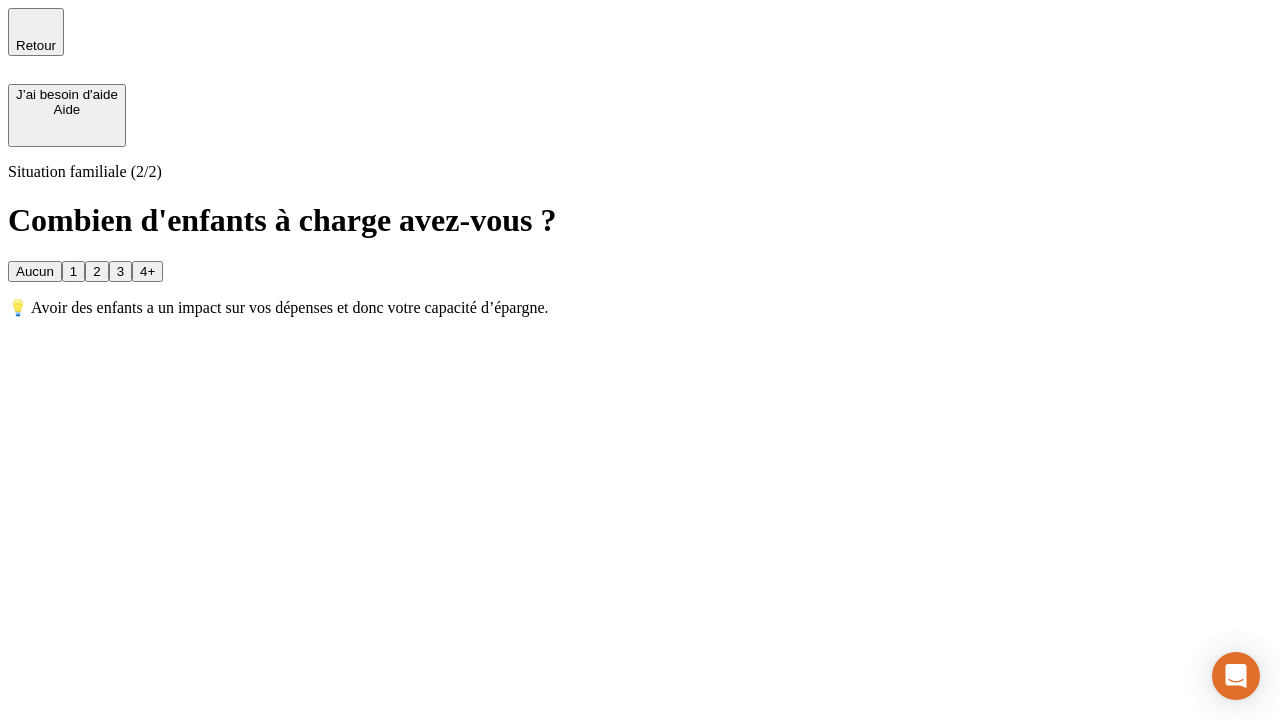click on "1" at bounding box center (73, 271) 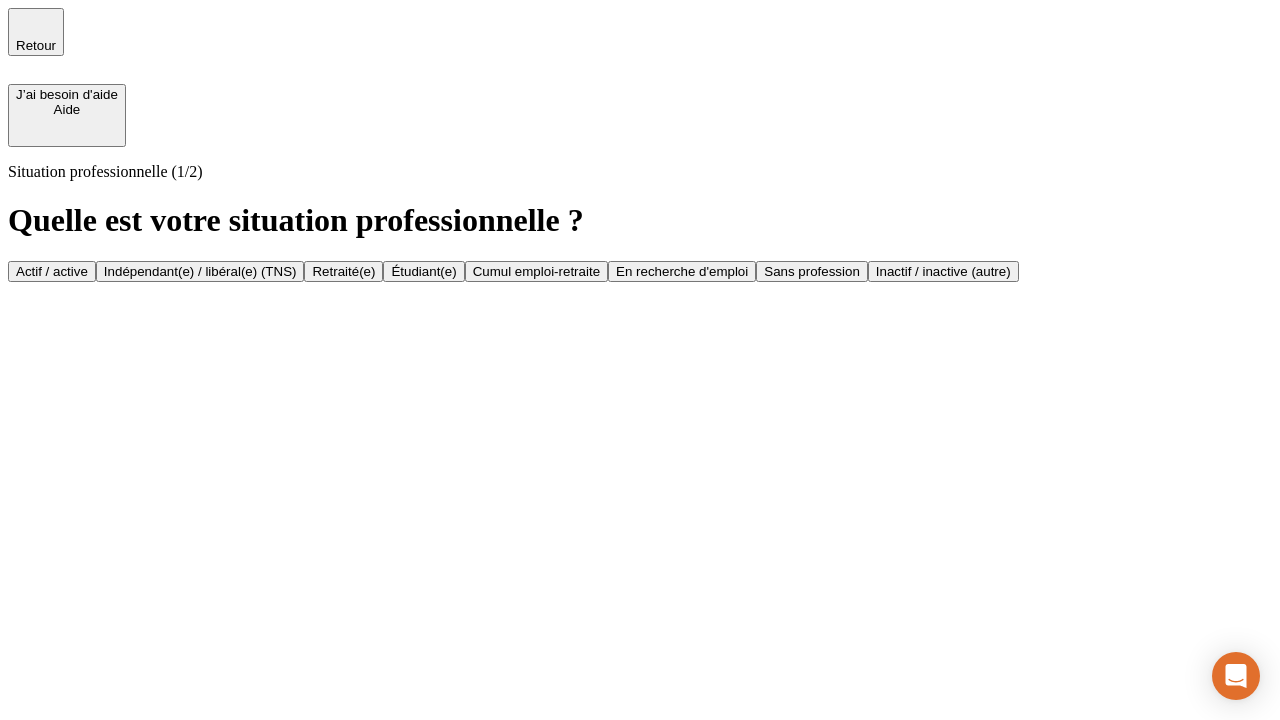 click on "Retraité(e)" at bounding box center (343, 271) 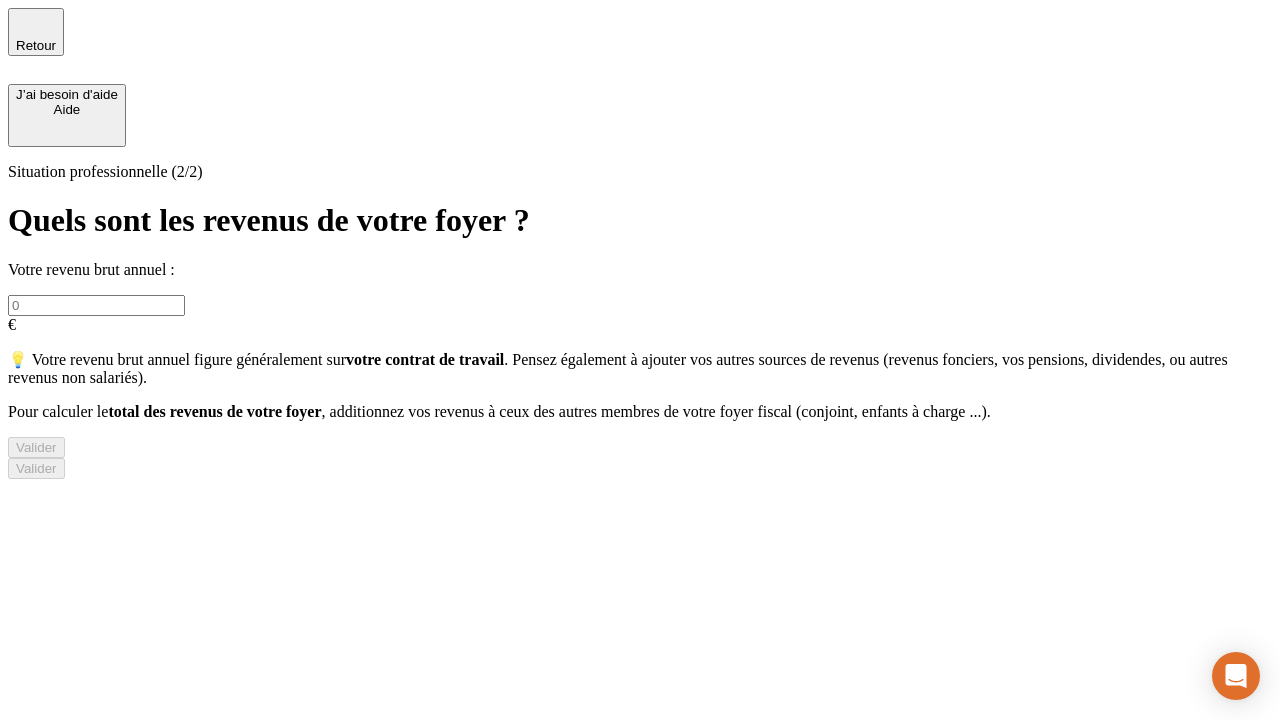 click at bounding box center [96, 305] 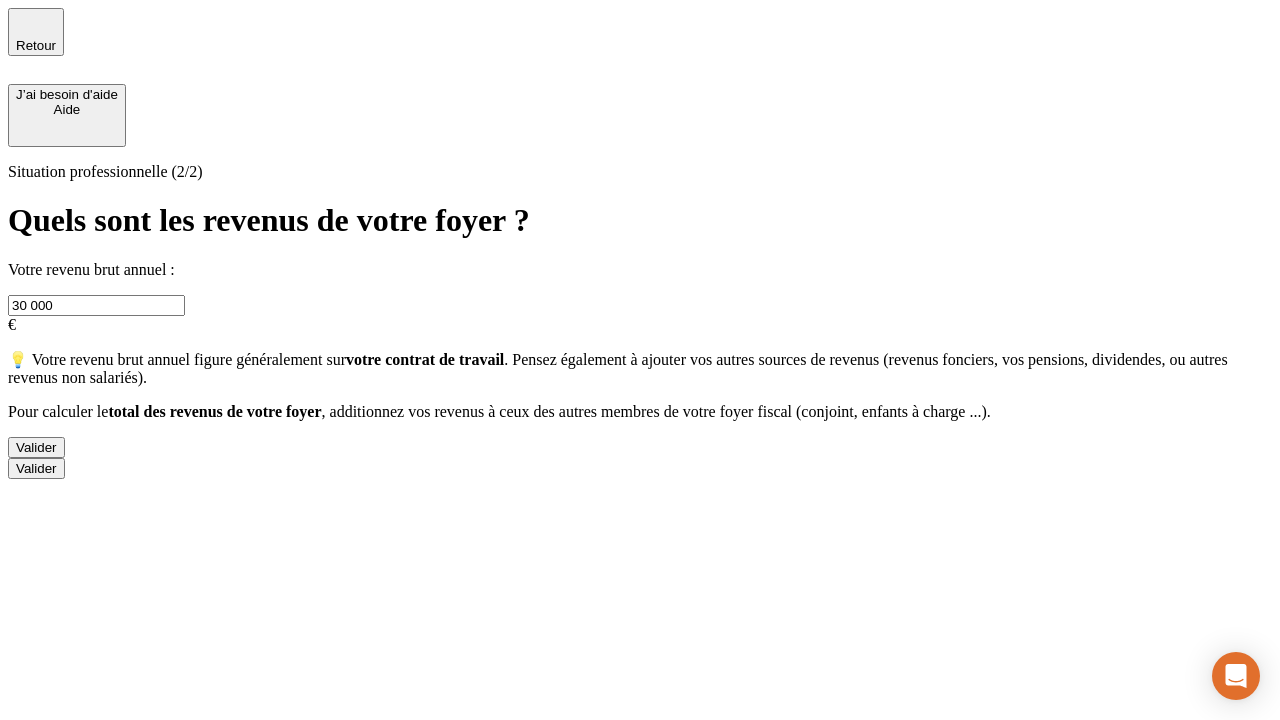 click on "Valider" at bounding box center (36, 447) 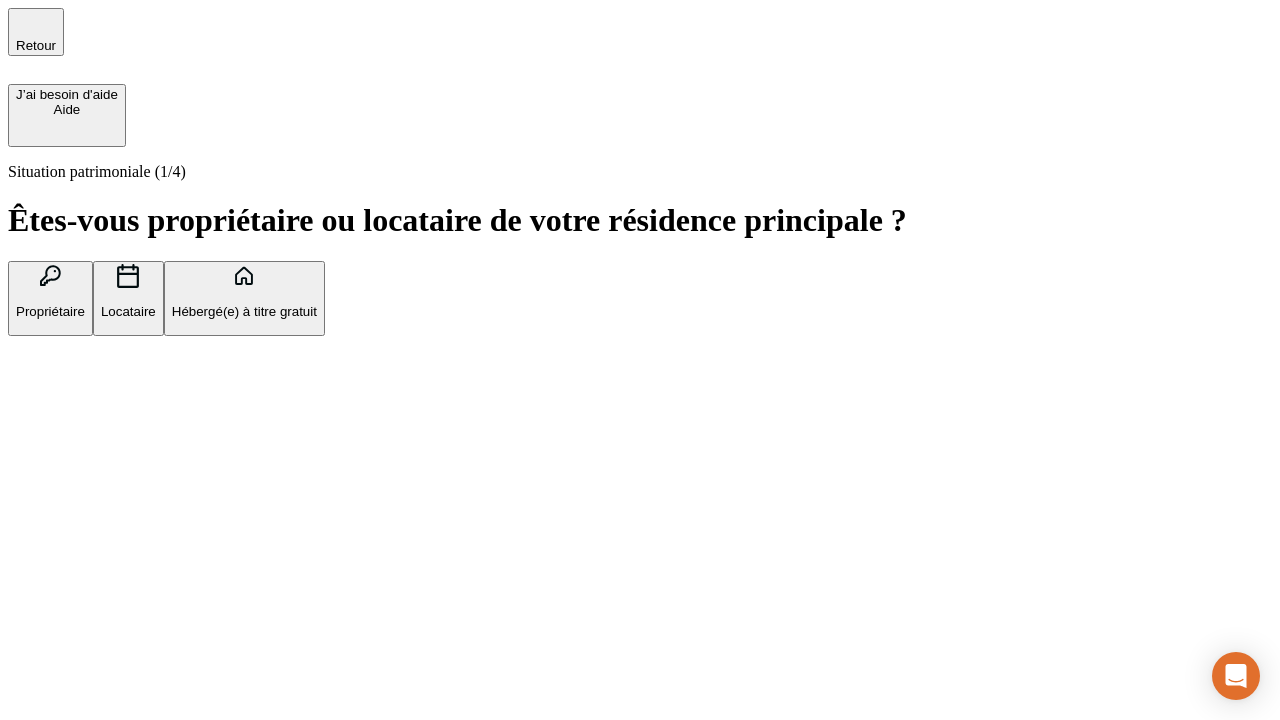 click on "Locataire" at bounding box center (128, 311) 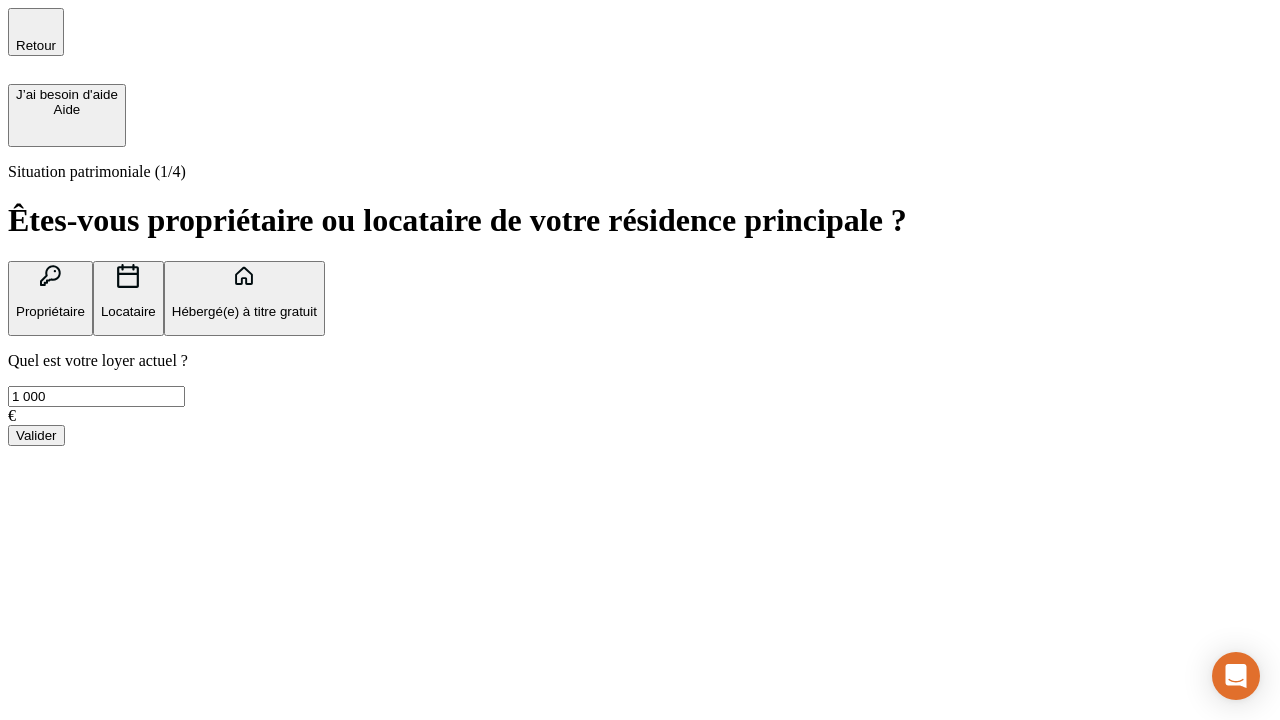type on "1 000" 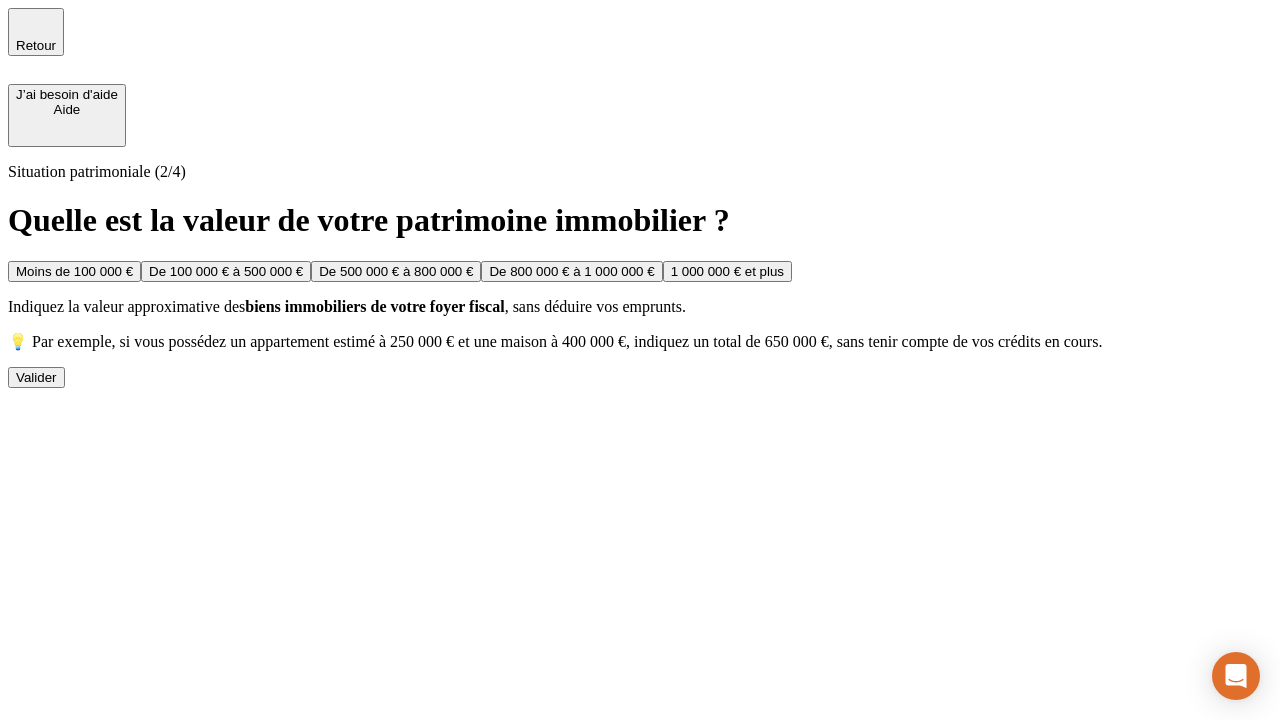 click on "Moins de 100 000 €" at bounding box center (74, 271) 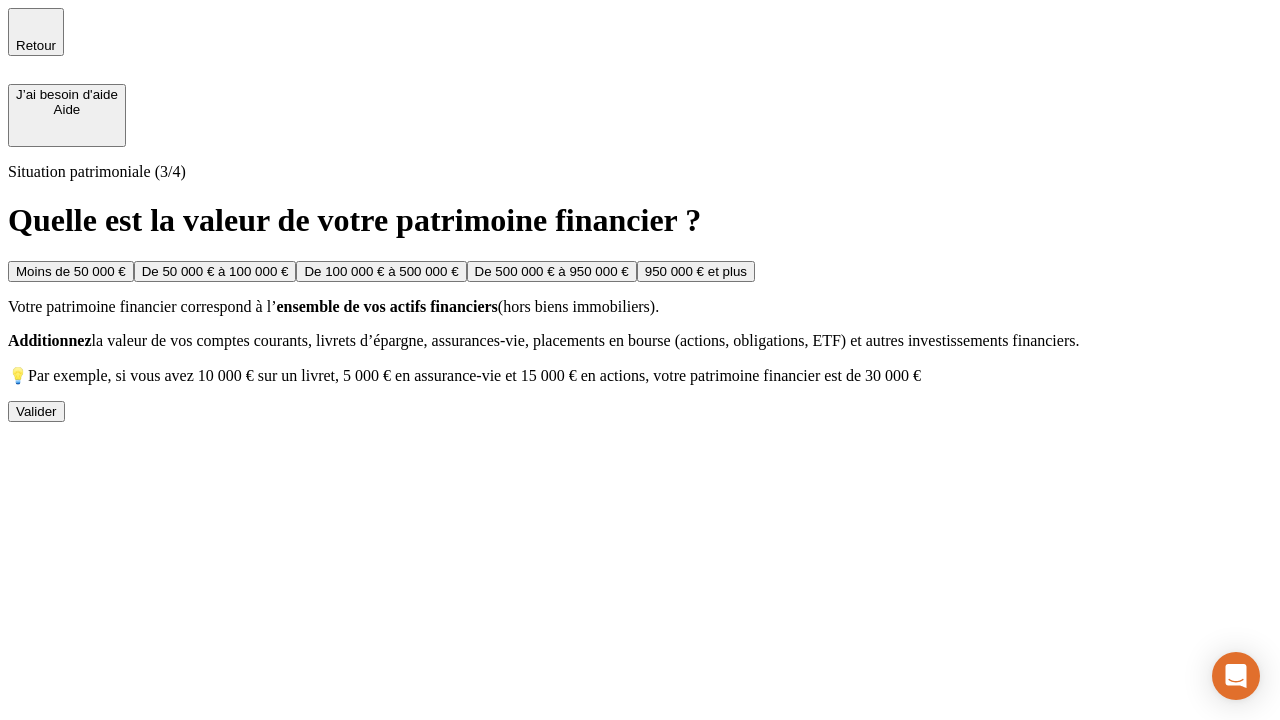 click on "Moins de 50 000 €" at bounding box center (71, 271) 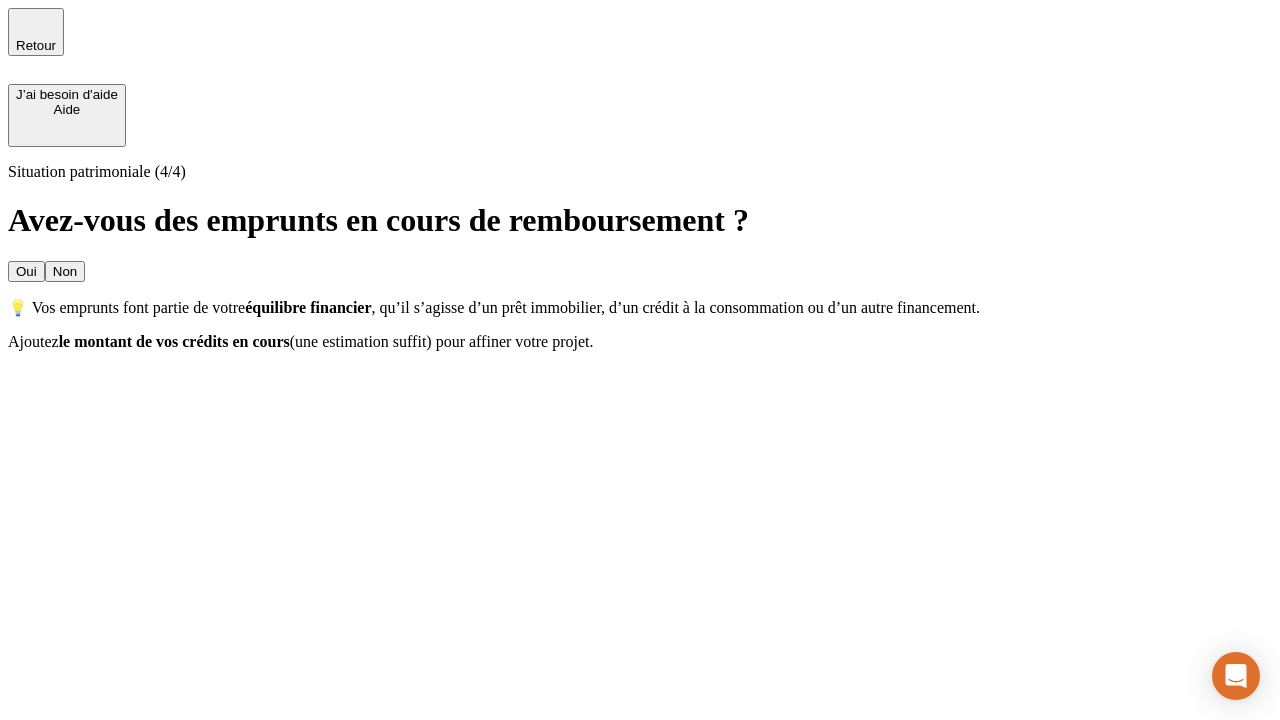 click on "Non" at bounding box center (65, 271) 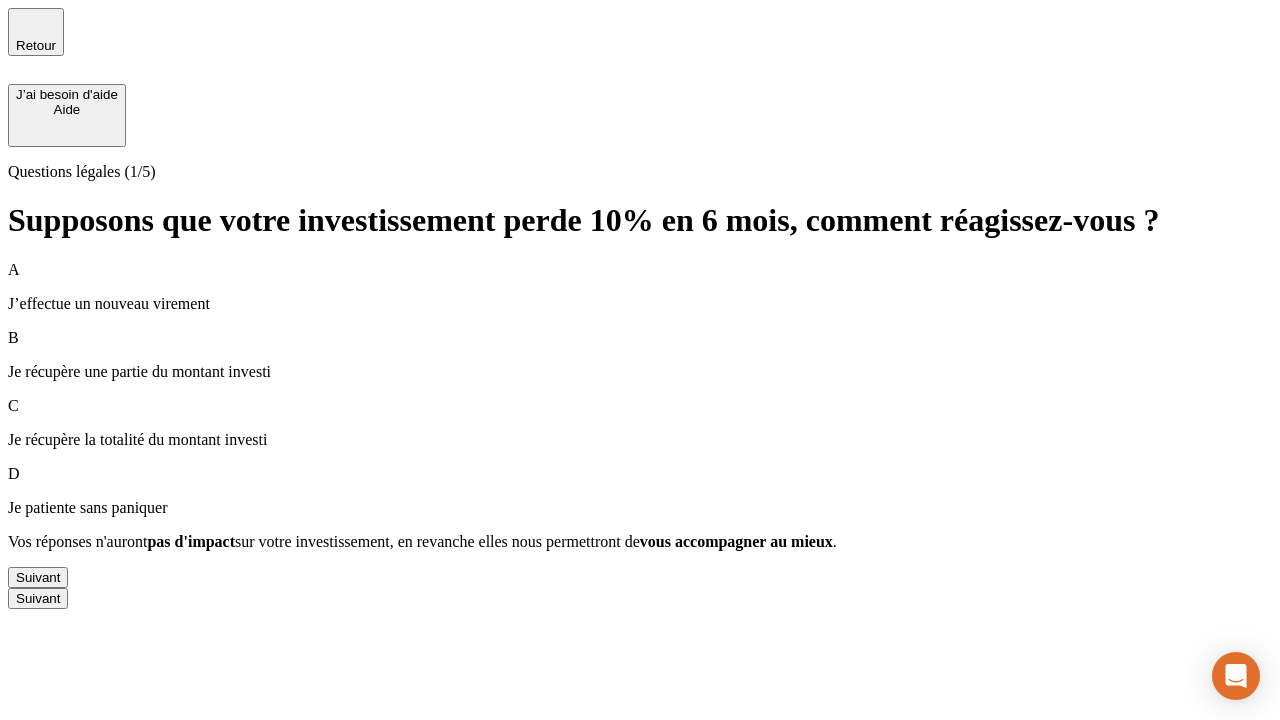 click on "Suivant" at bounding box center (38, 577) 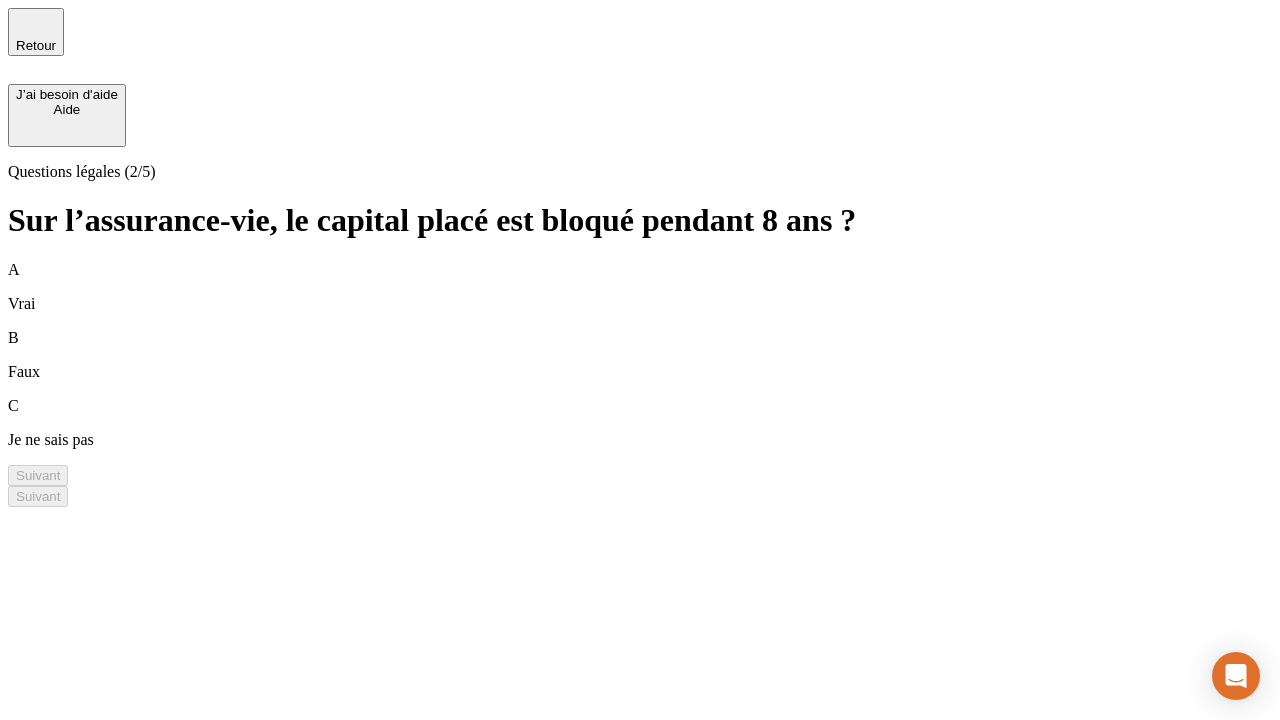 click on "B Faux" at bounding box center [640, 355] 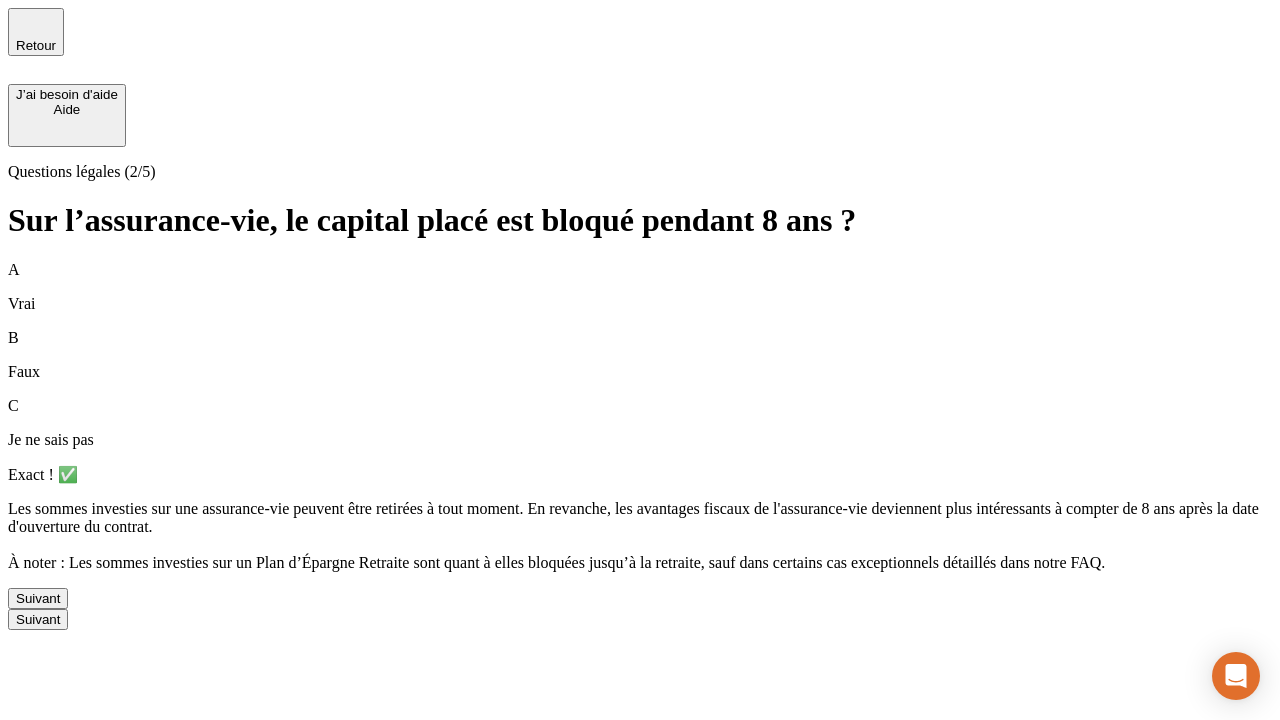 click on "Suivant" at bounding box center [38, 598] 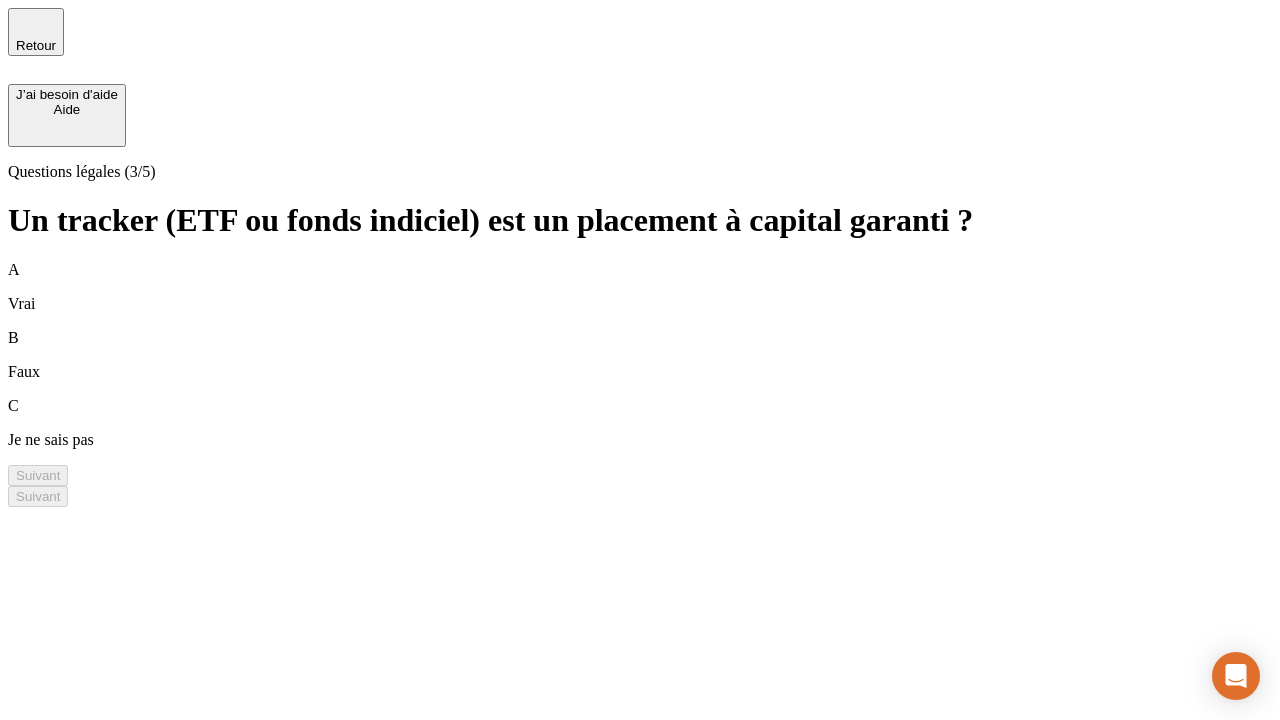 click on "B Faux" at bounding box center (640, 355) 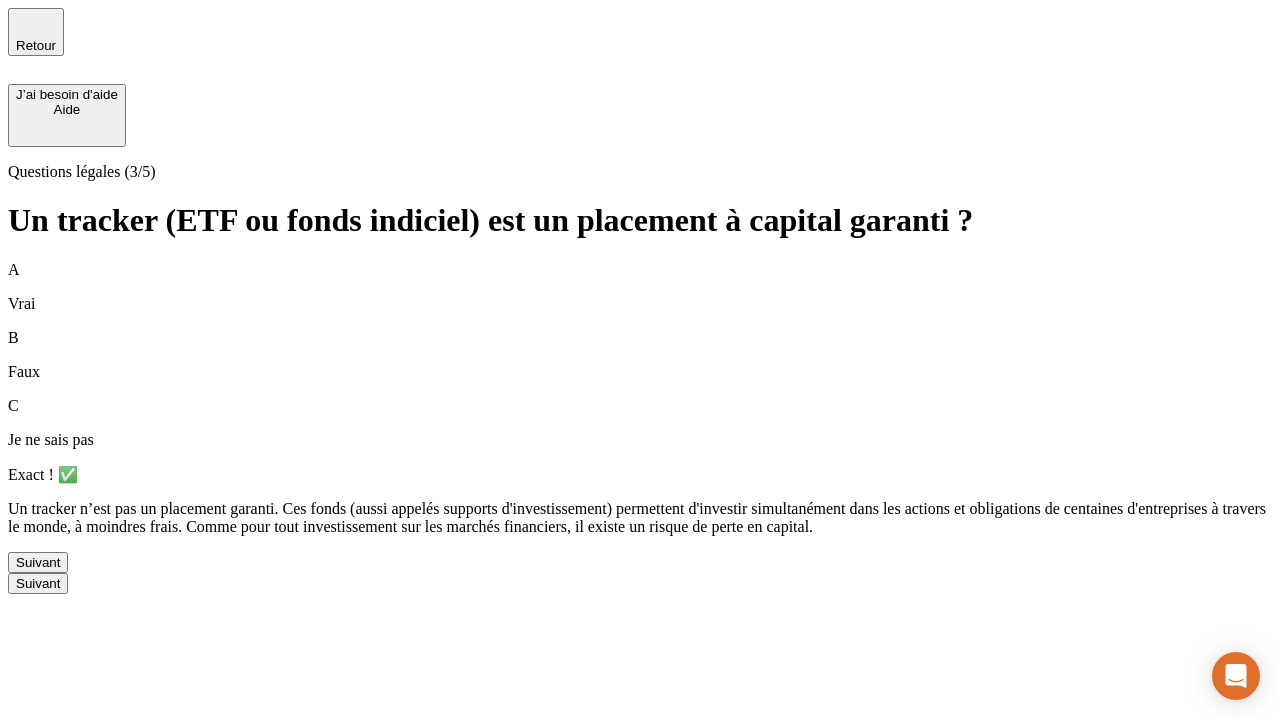 click on "Suivant" at bounding box center (38, 562) 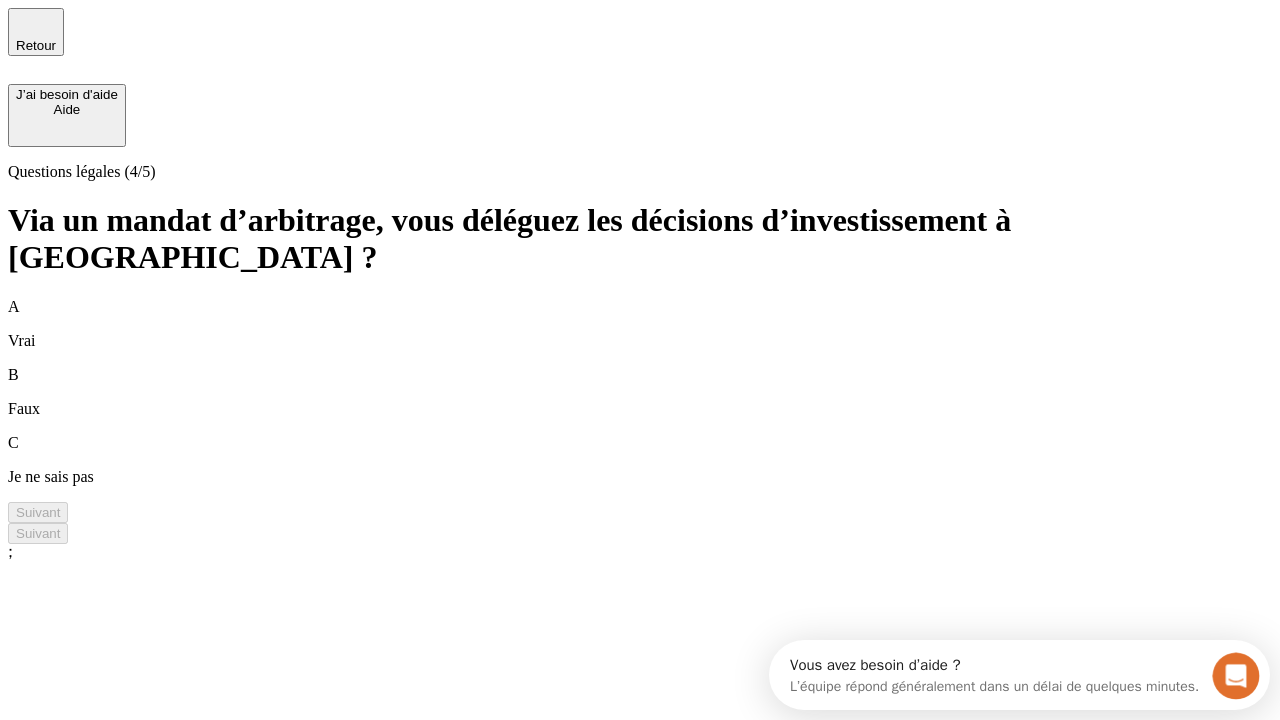 scroll, scrollTop: 0, scrollLeft: 0, axis: both 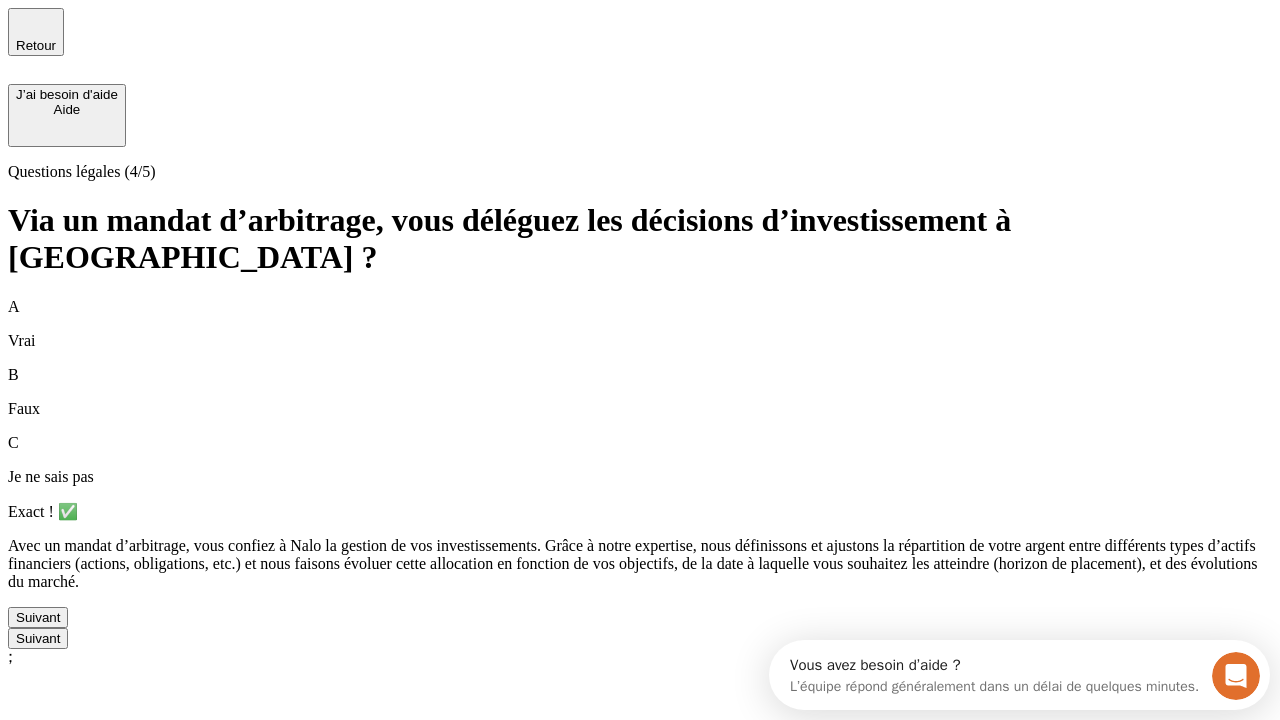 click on "Suivant" at bounding box center [38, 617] 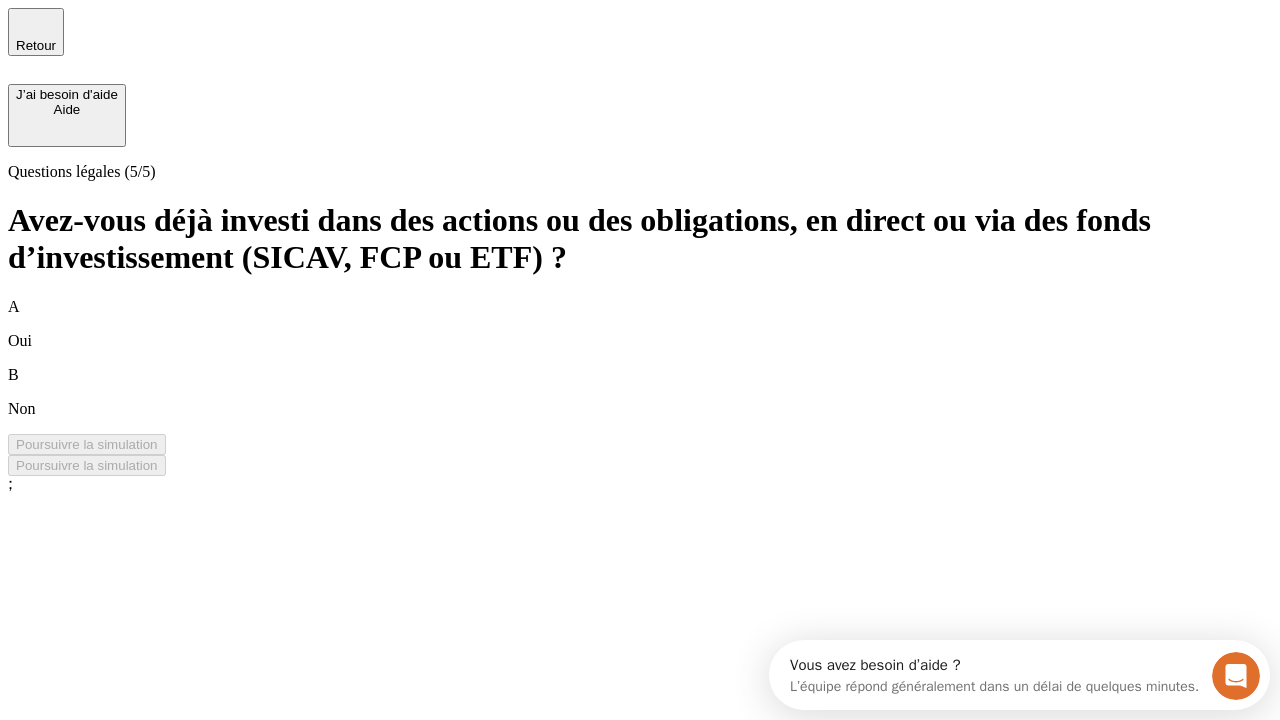 click on "A Oui" at bounding box center (640, 324) 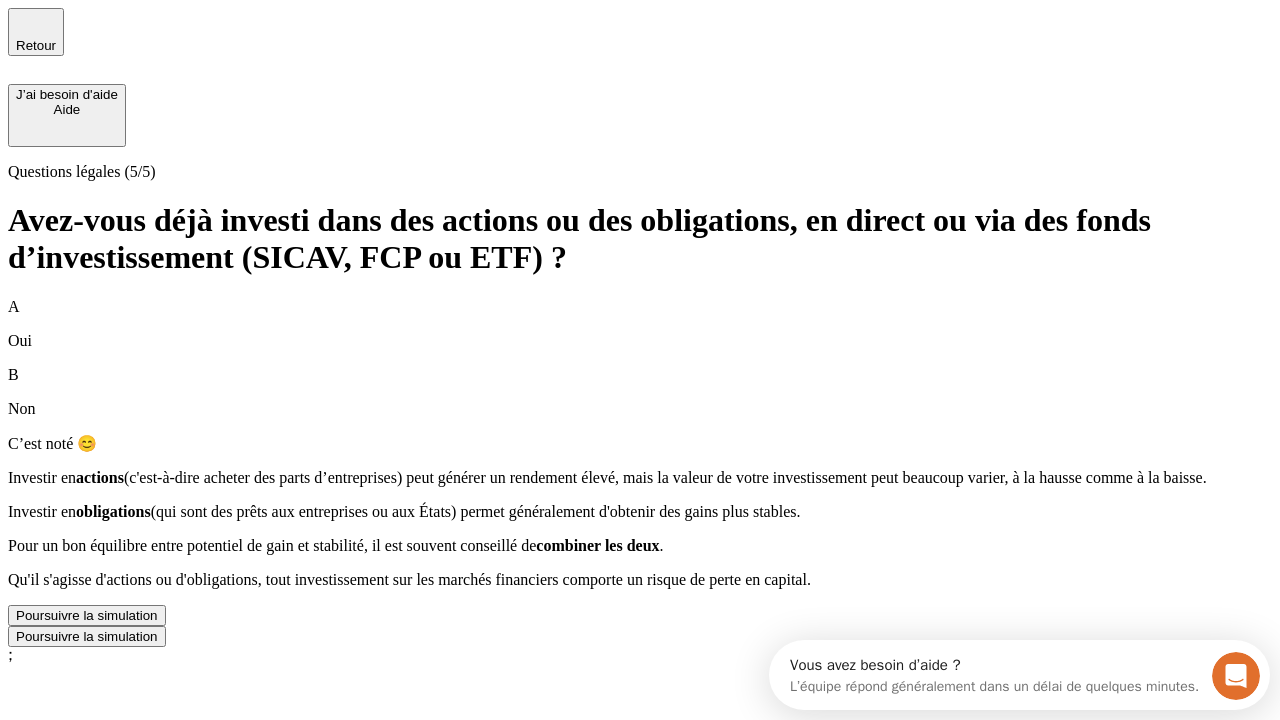 click on "Poursuivre la simulation" at bounding box center (87, 615) 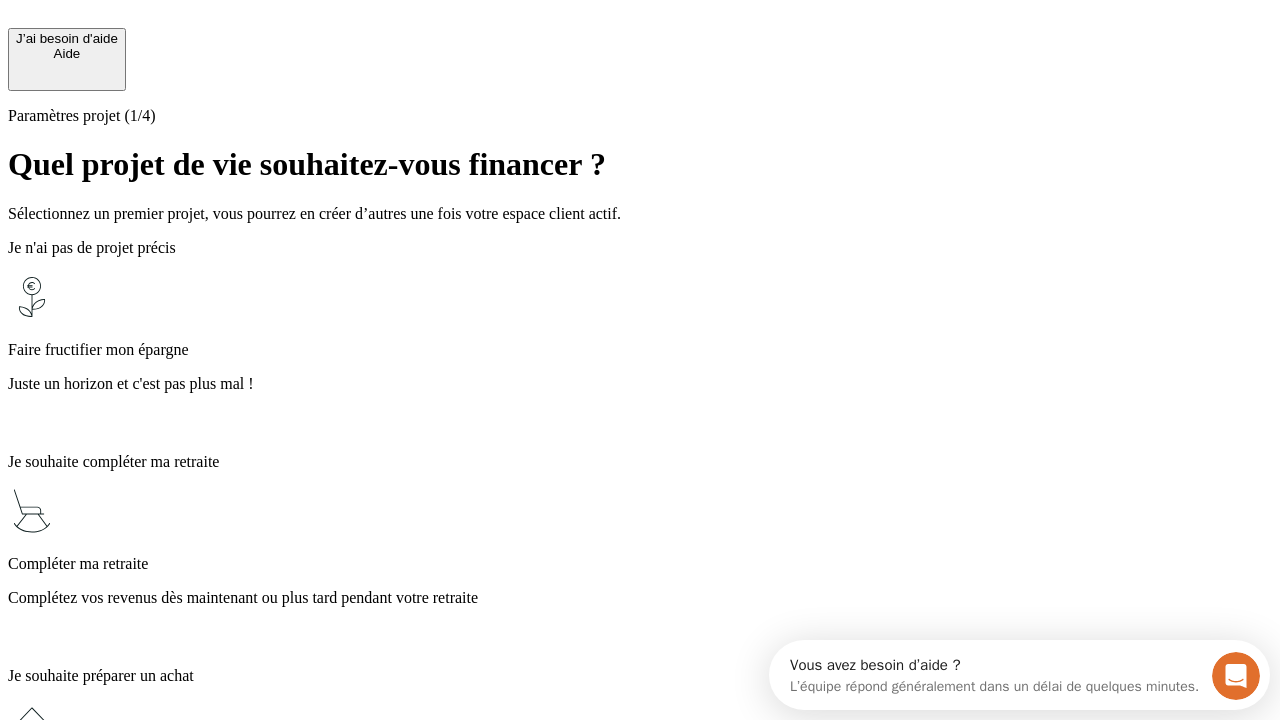 click on "Profitez des avantages fiscaux de l’assurance-vie" at bounding box center (640, 1354) 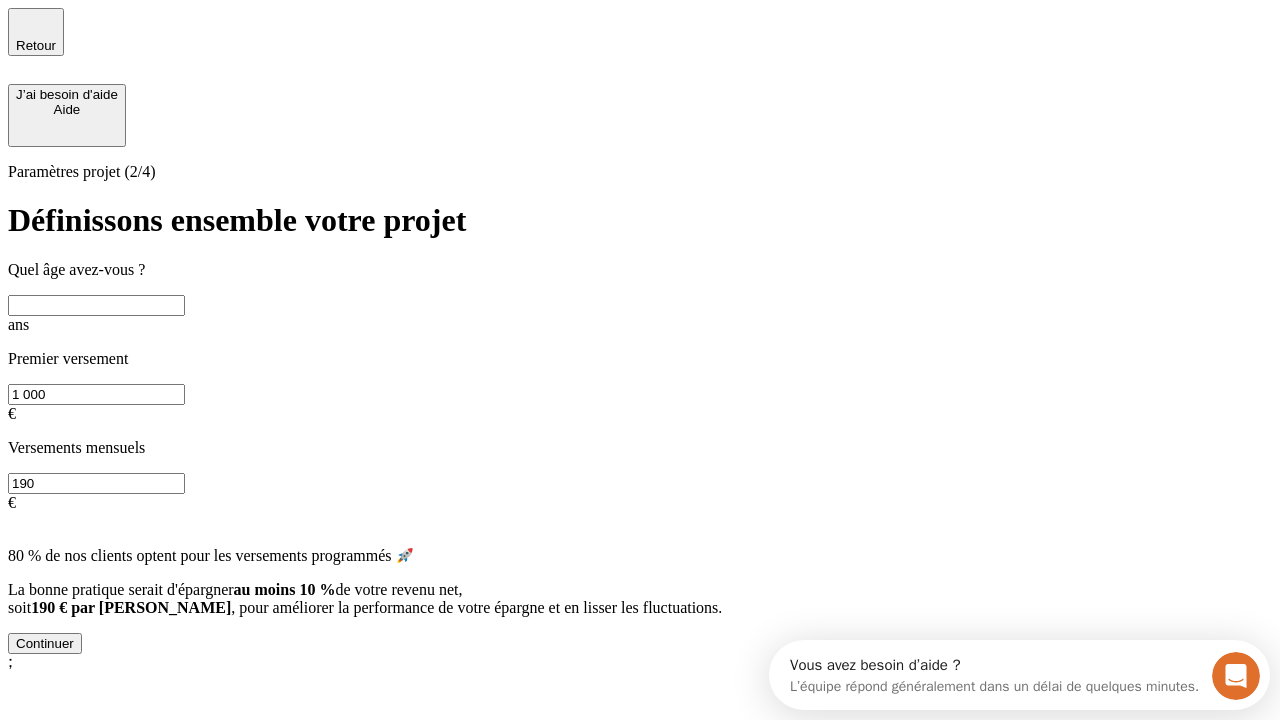 scroll, scrollTop: 18, scrollLeft: 0, axis: vertical 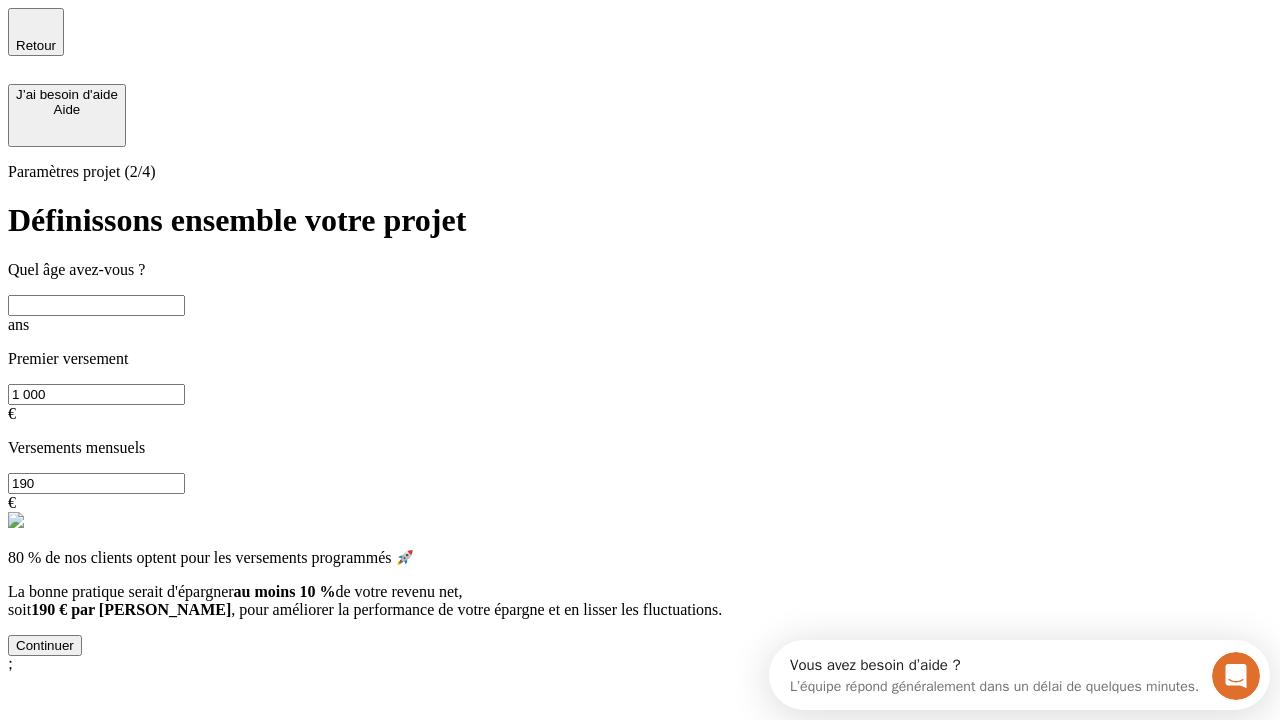 click at bounding box center [96, 305] 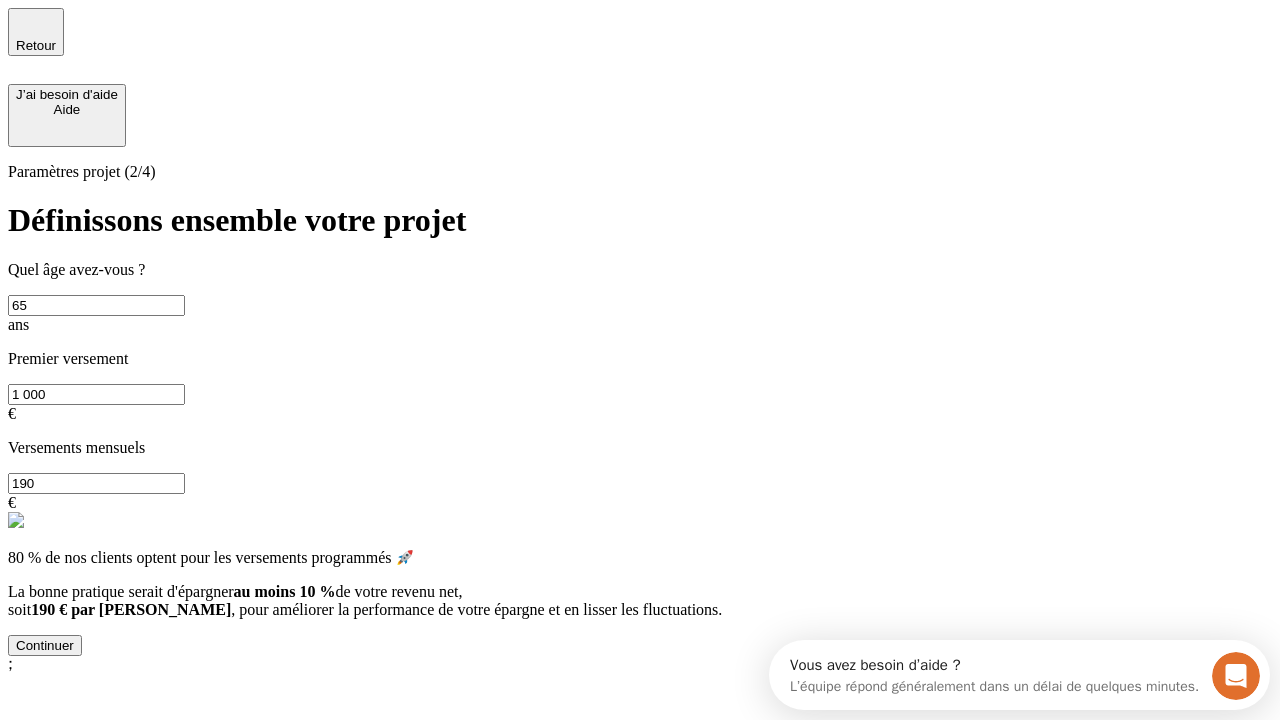 type on "65" 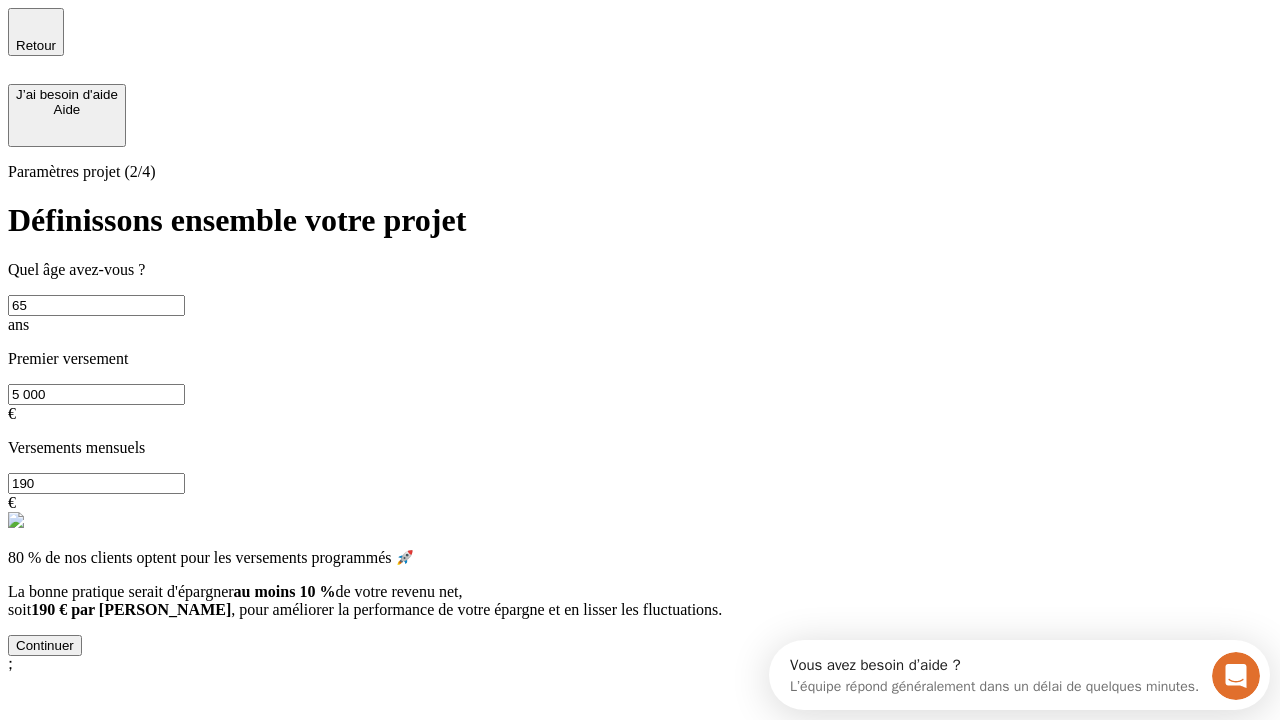 type on "5 000" 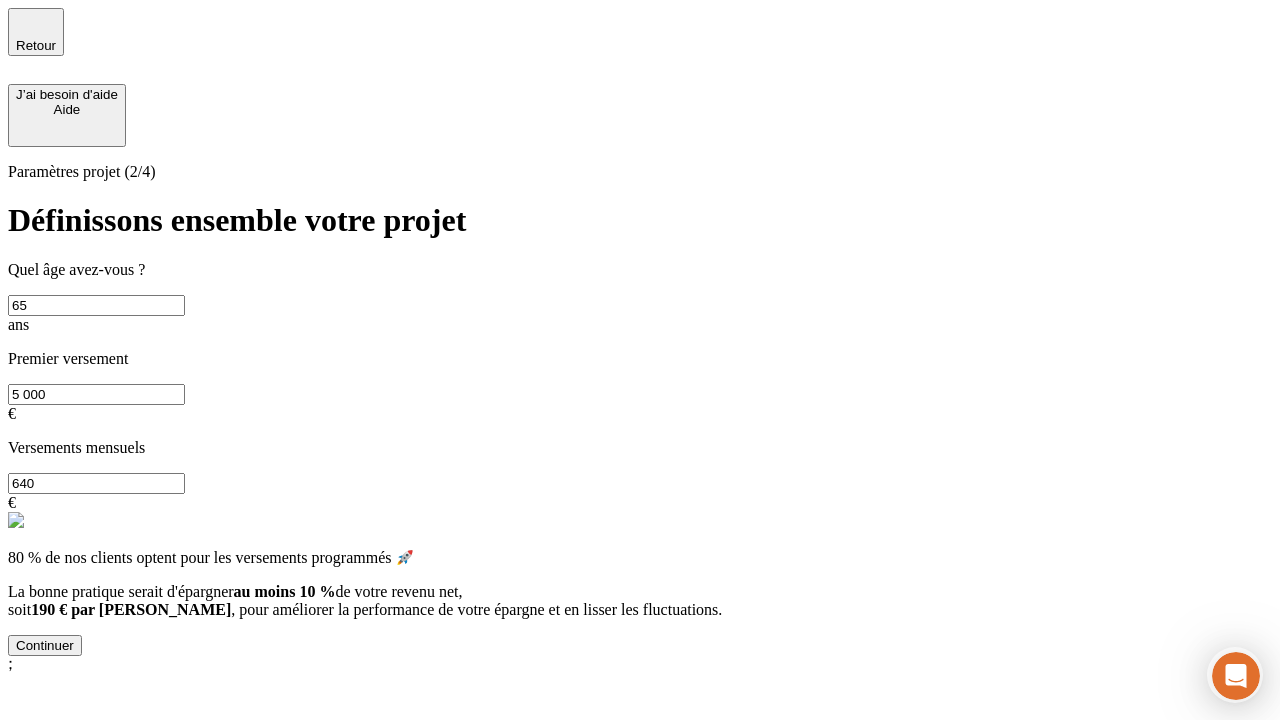 type on "640" 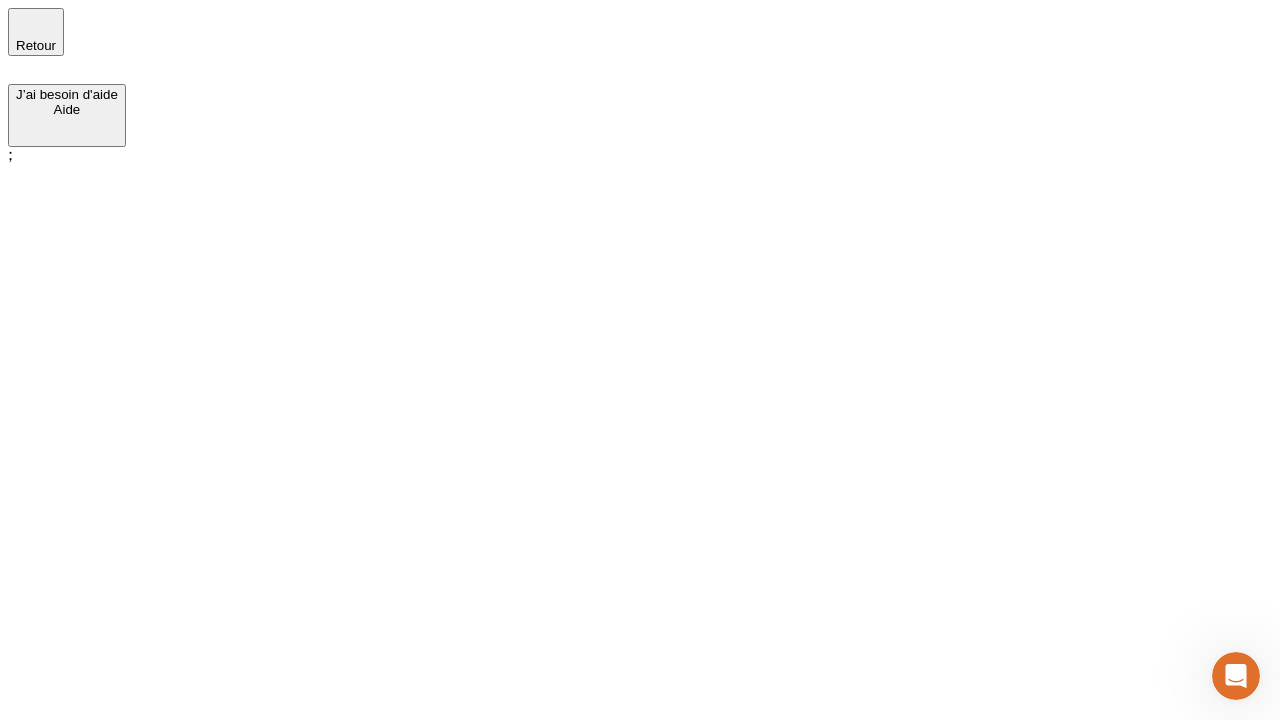 scroll, scrollTop: 0, scrollLeft: 0, axis: both 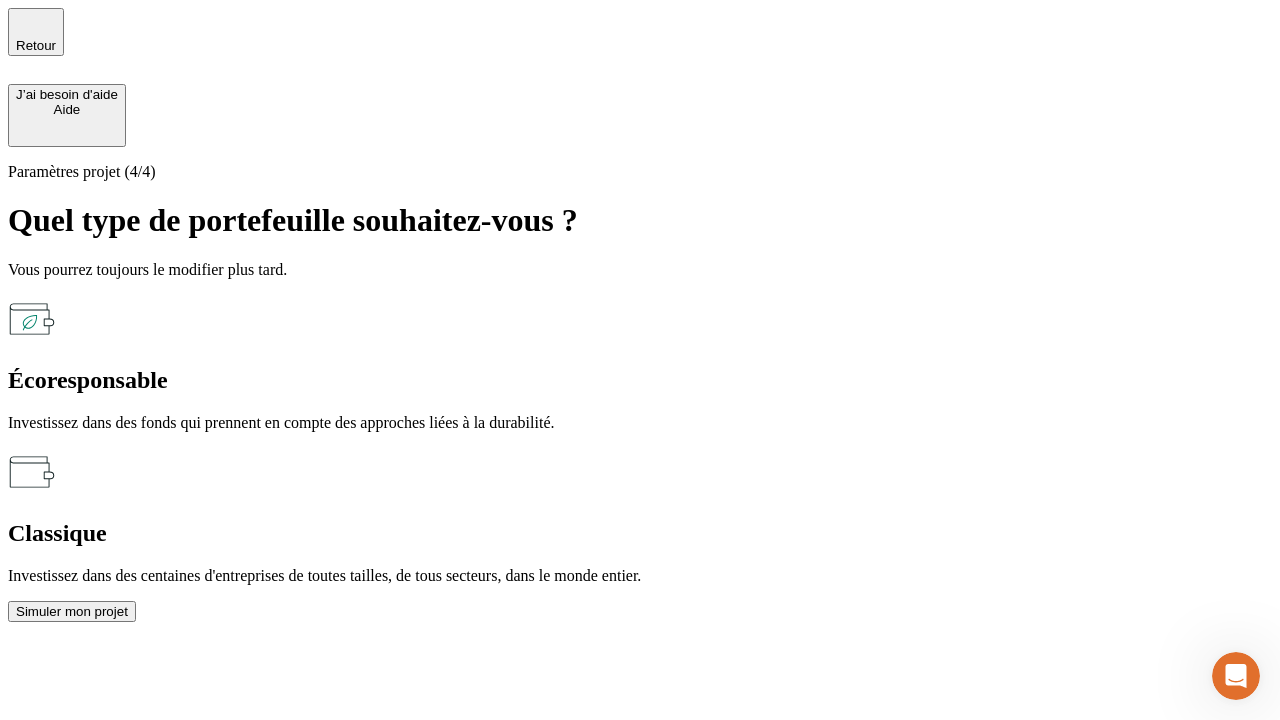 click on "Classique" at bounding box center (640, 533) 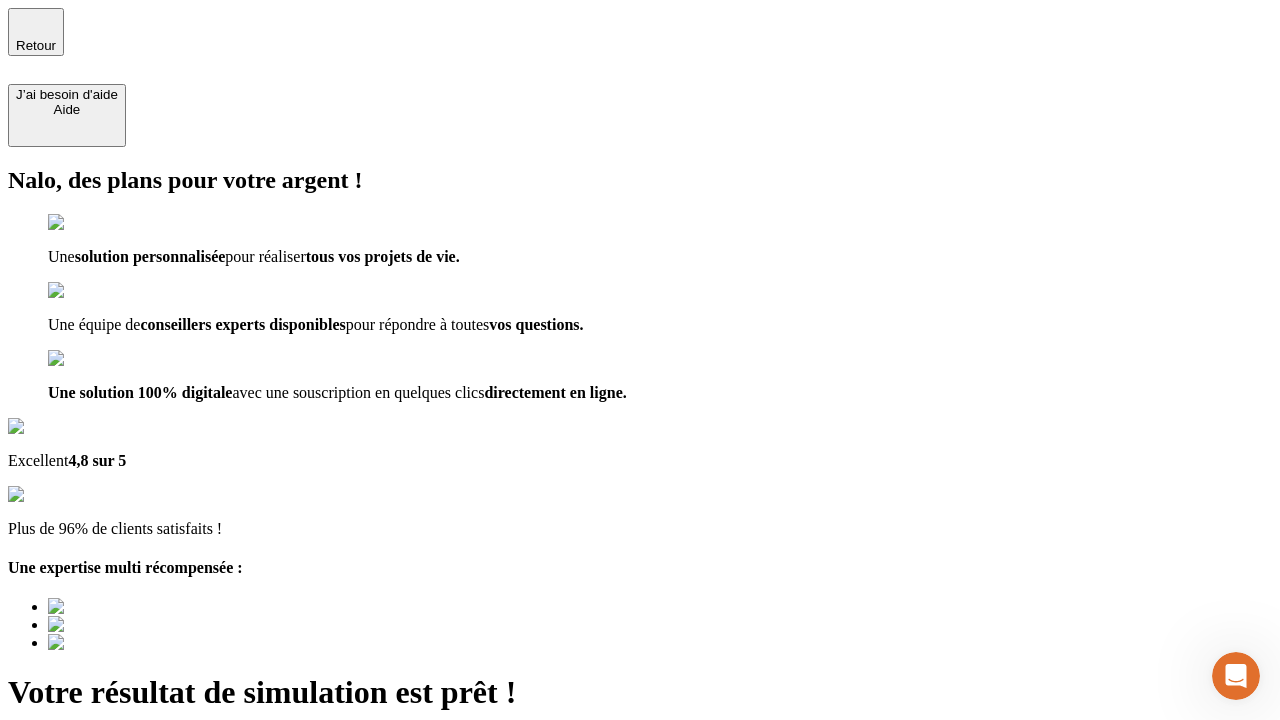 click on "Découvrir ma simulation" at bounding box center [87, 847] 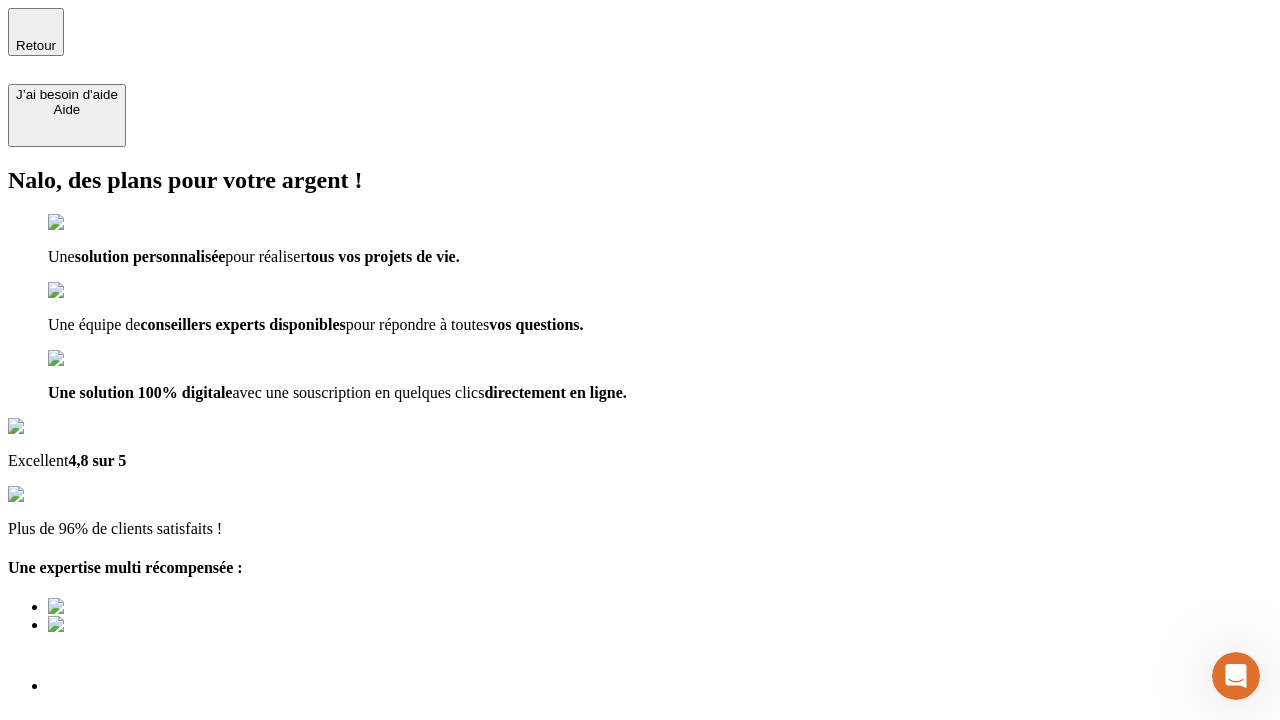type on "[EMAIL_ADDRESS][DOMAIN_NAME]" 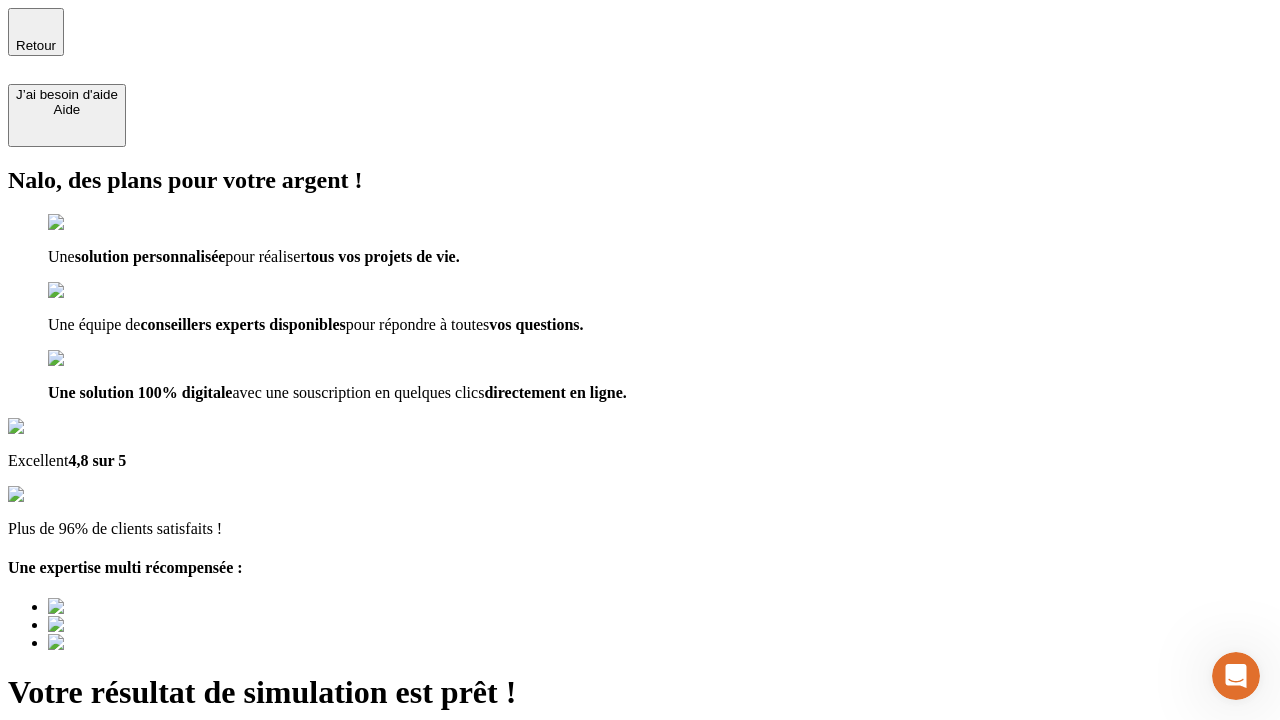 click on "Découvrir ma simulation" at bounding box center (87, 847) 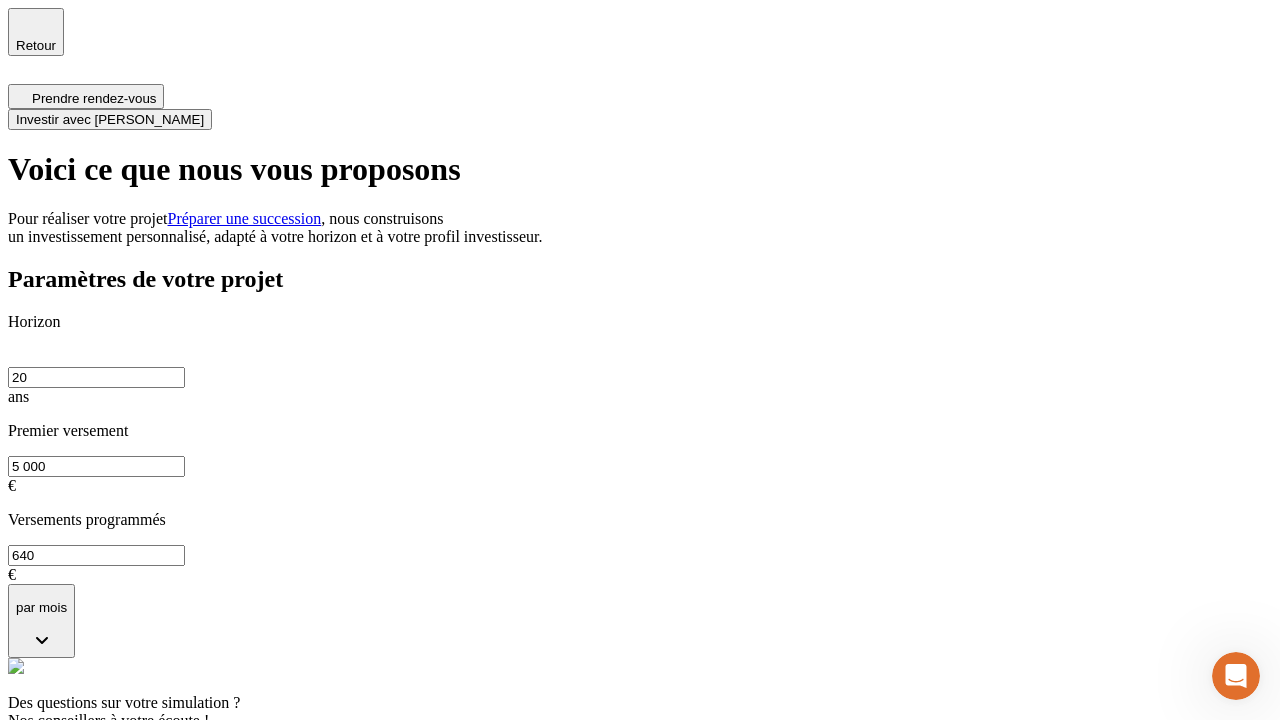 click on "Investir avec [PERSON_NAME]" at bounding box center (110, 119) 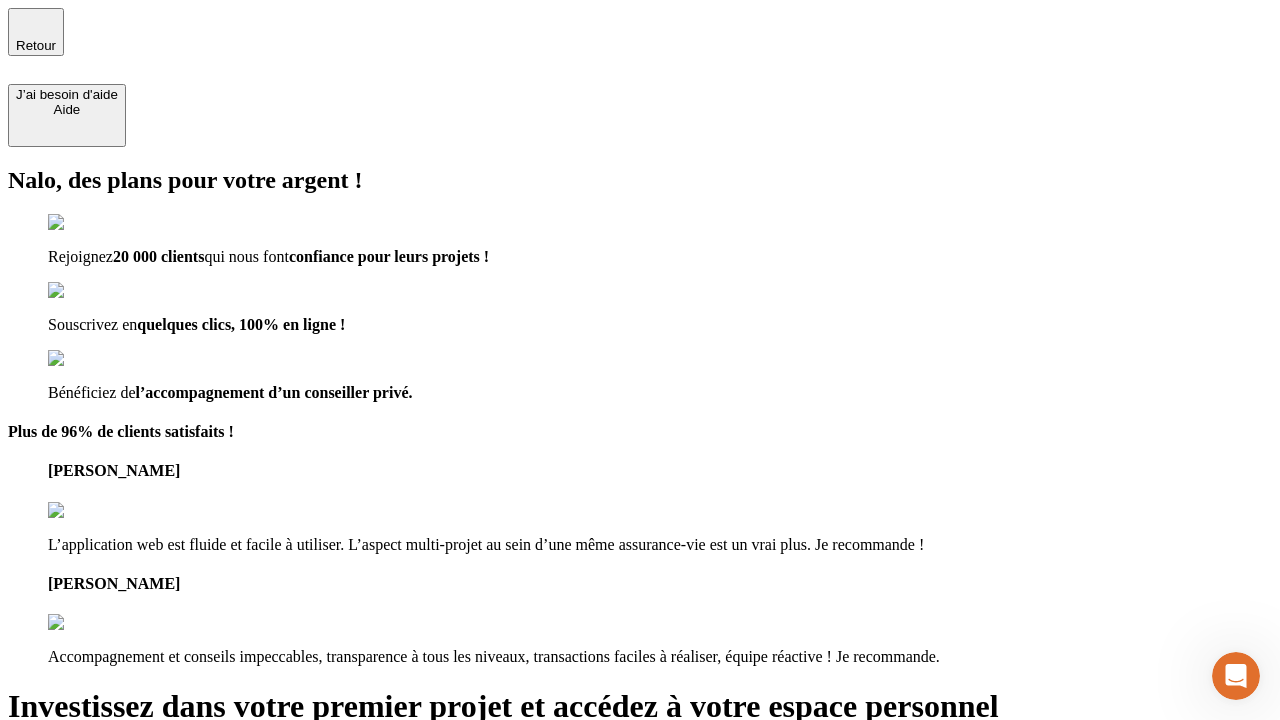 type on "[EMAIL_ADDRESS][DOMAIN_NAME]" 